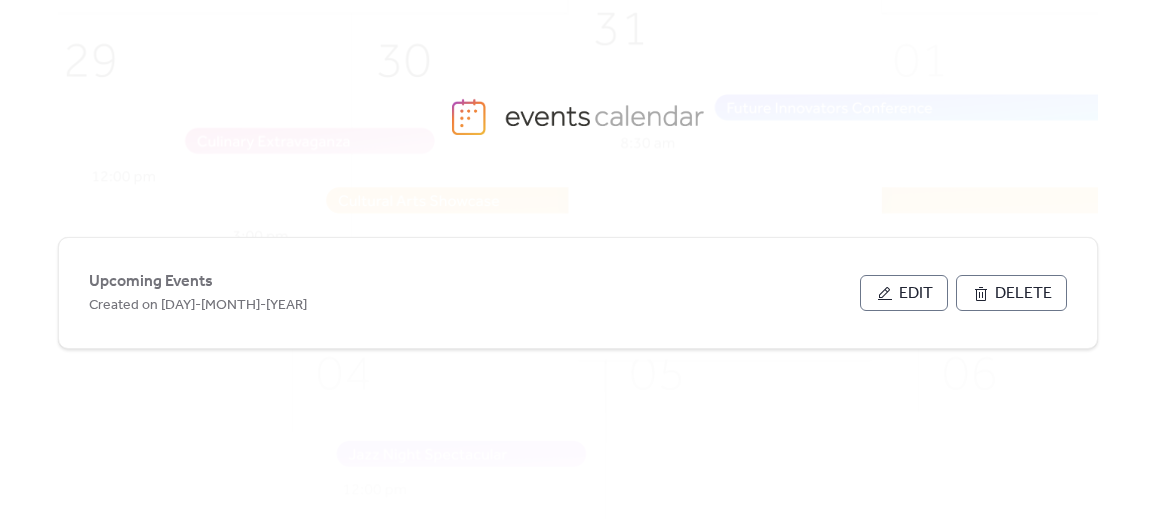 scroll, scrollTop: 0, scrollLeft: 0, axis: both 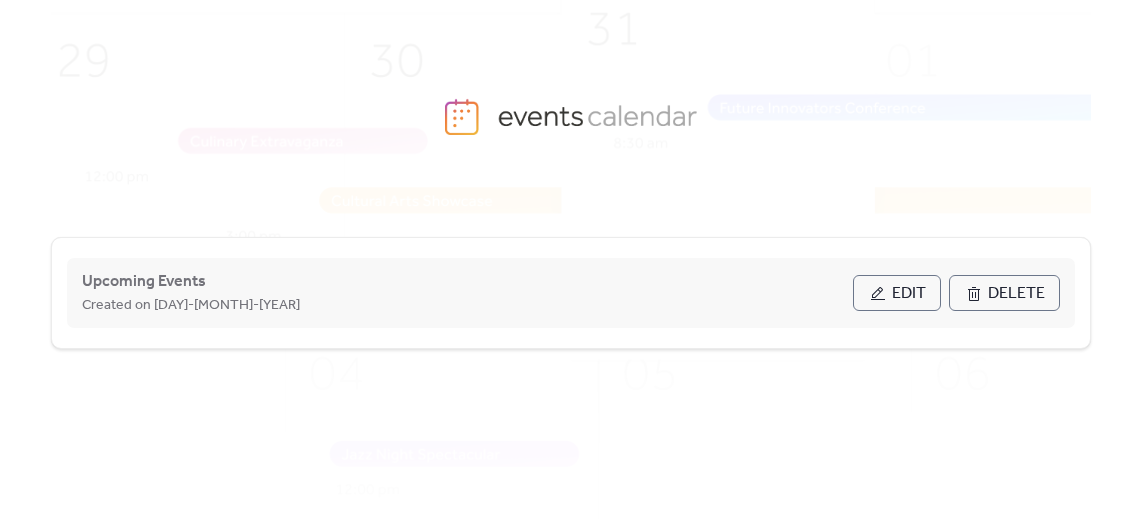 click on "Edit" at bounding box center [897, 293] 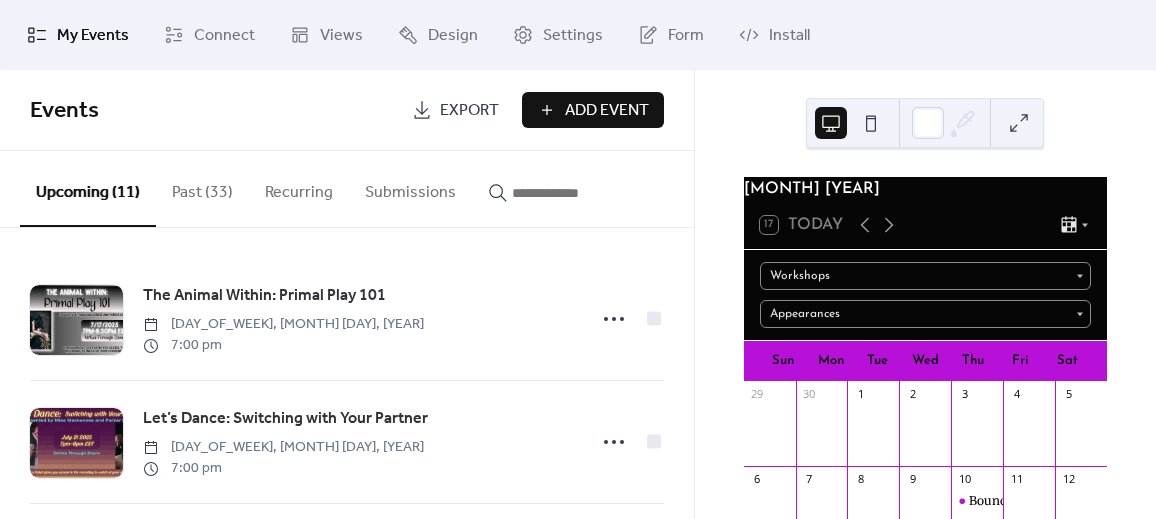 click on "The Animal Within: Primal Play 101" at bounding box center [264, 296] 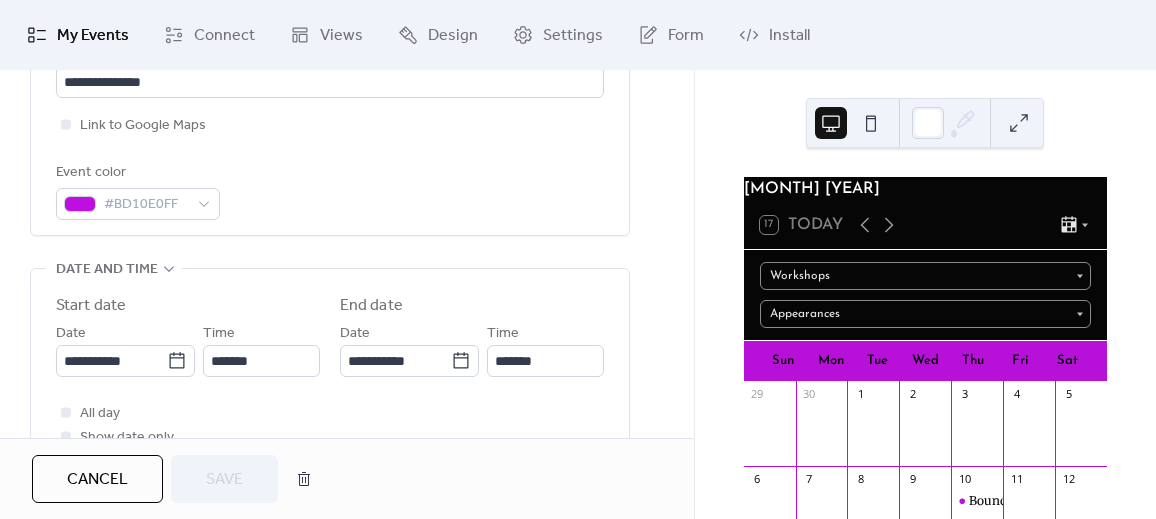 scroll, scrollTop: 545, scrollLeft: 0, axis: vertical 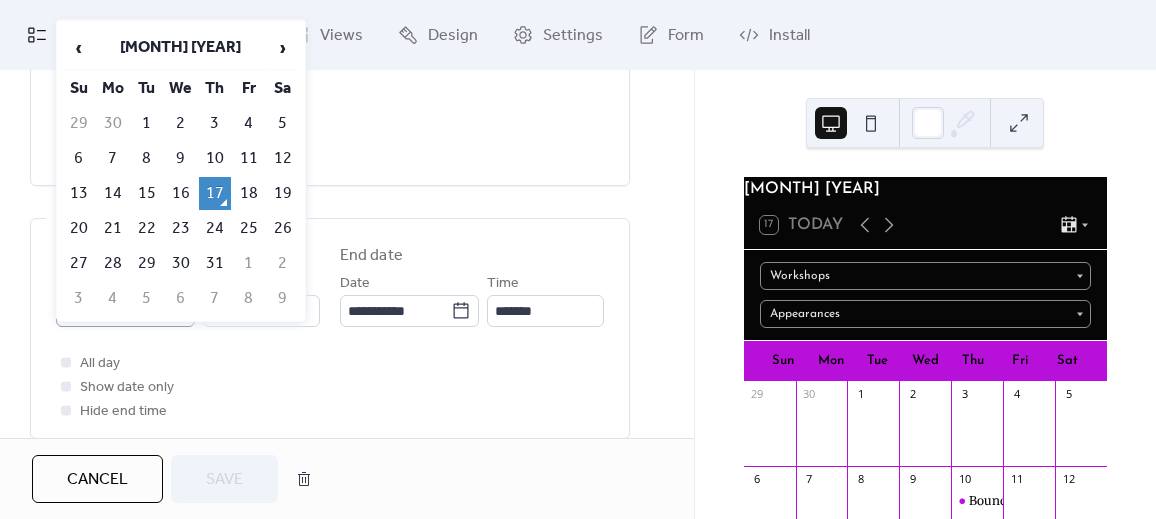 click on "**********" at bounding box center [125, 311] 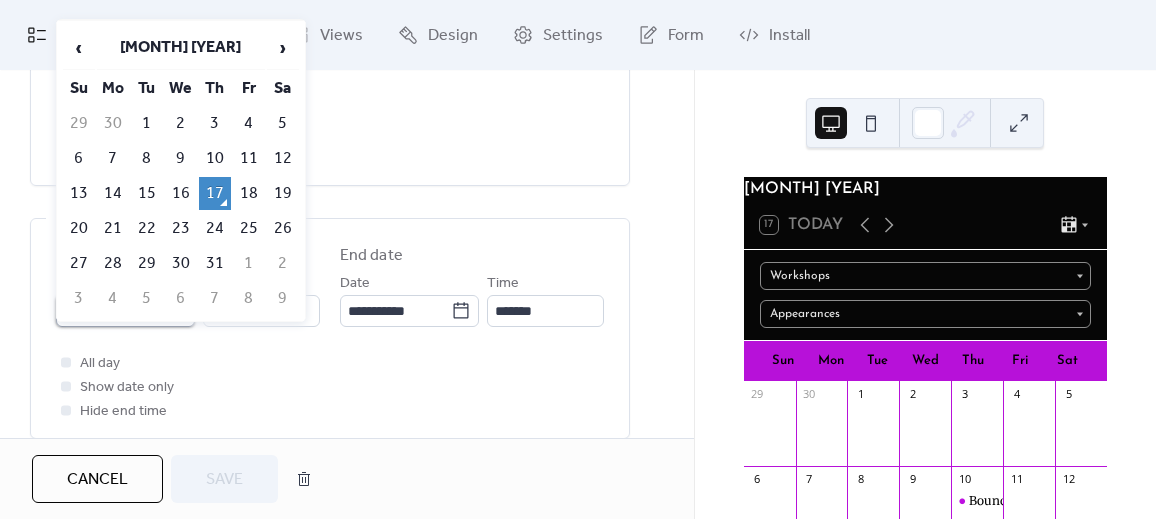 click on "**********" at bounding box center (111, 311) 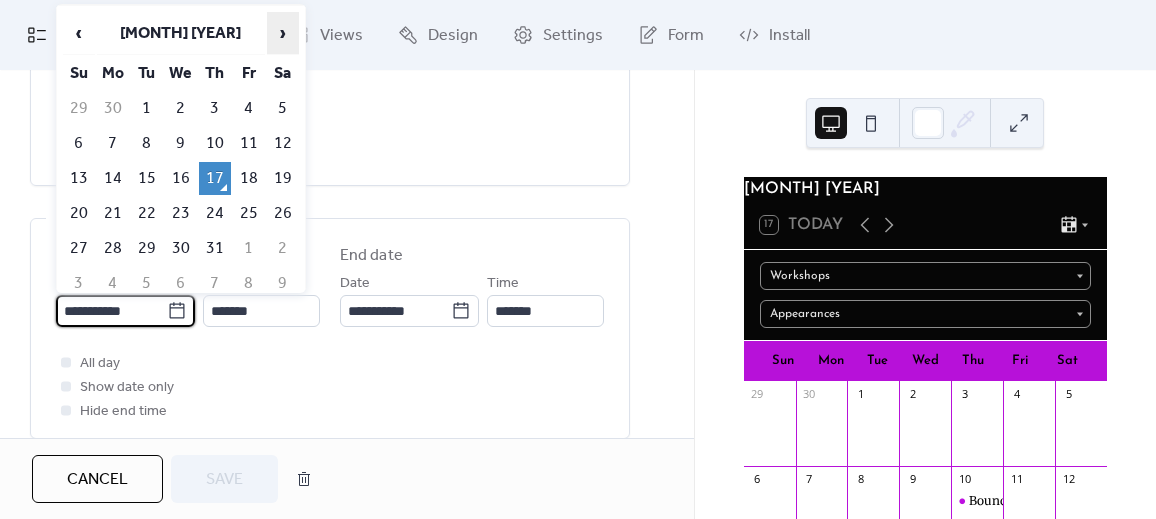 click on "›" at bounding box center (283, 33) 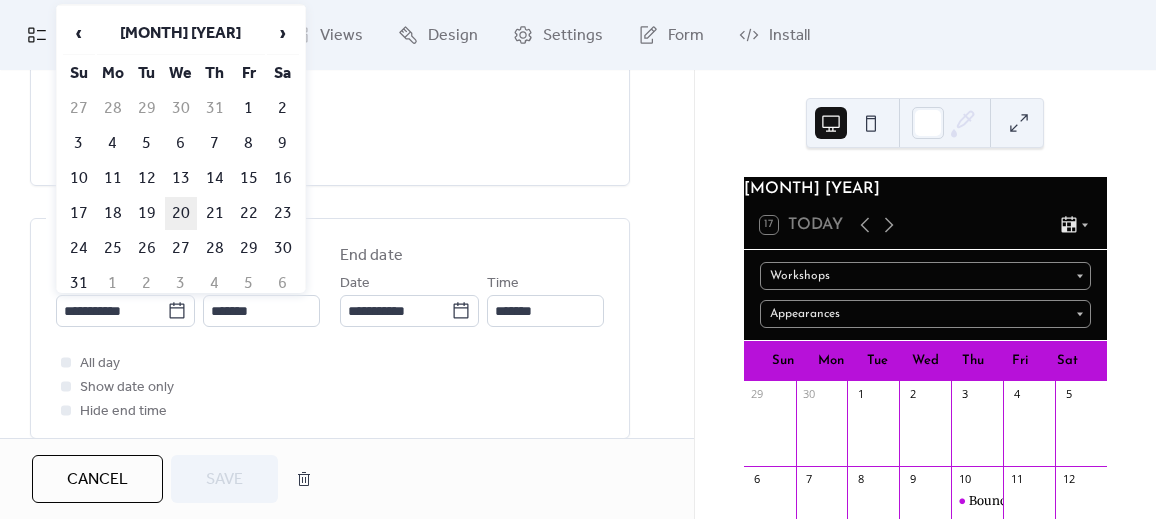 click on "20" at bounding box center (181, 213) 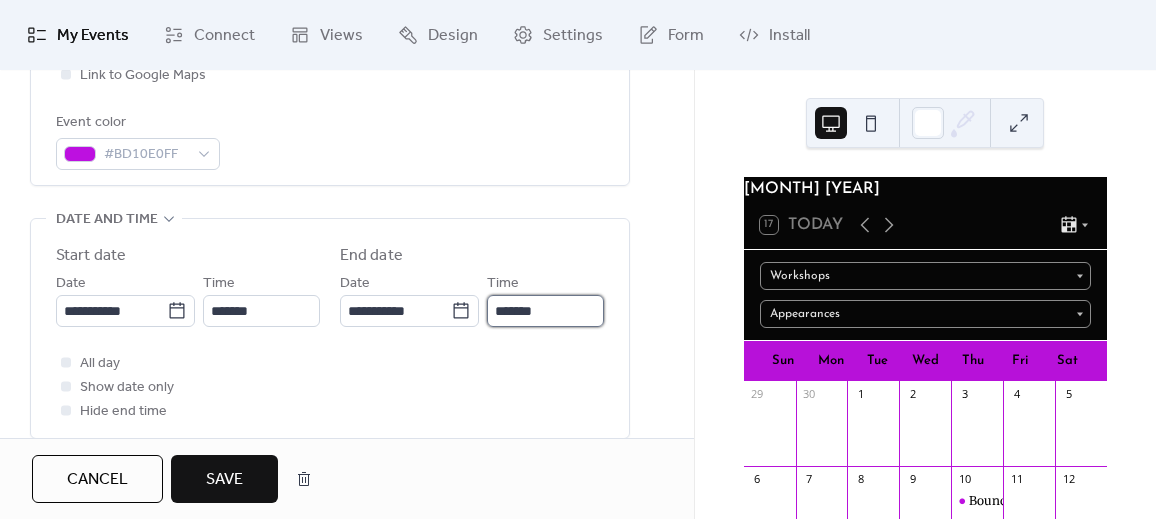click on "*******" at bounding box center (545, 311) 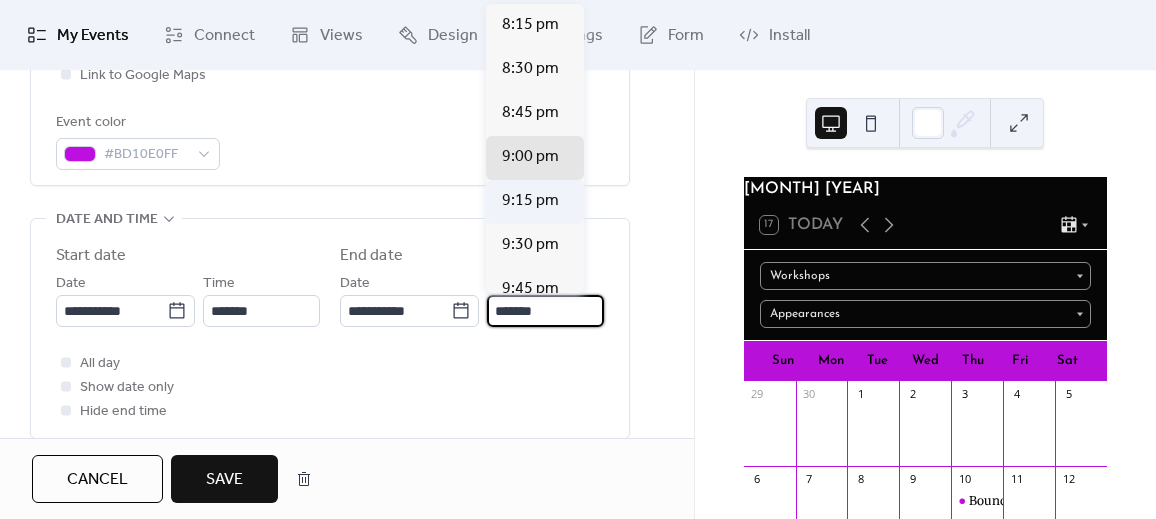 scroll, scrollTop: 128, scrollLeft: 0, axis: vertical 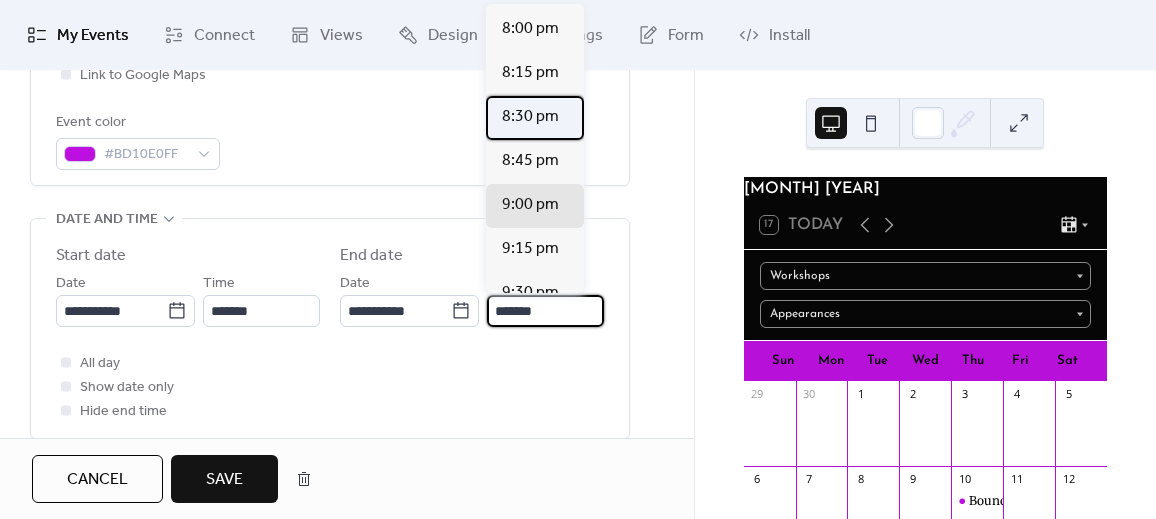 click on "8:30 pm" at bounding box center [530, 117] 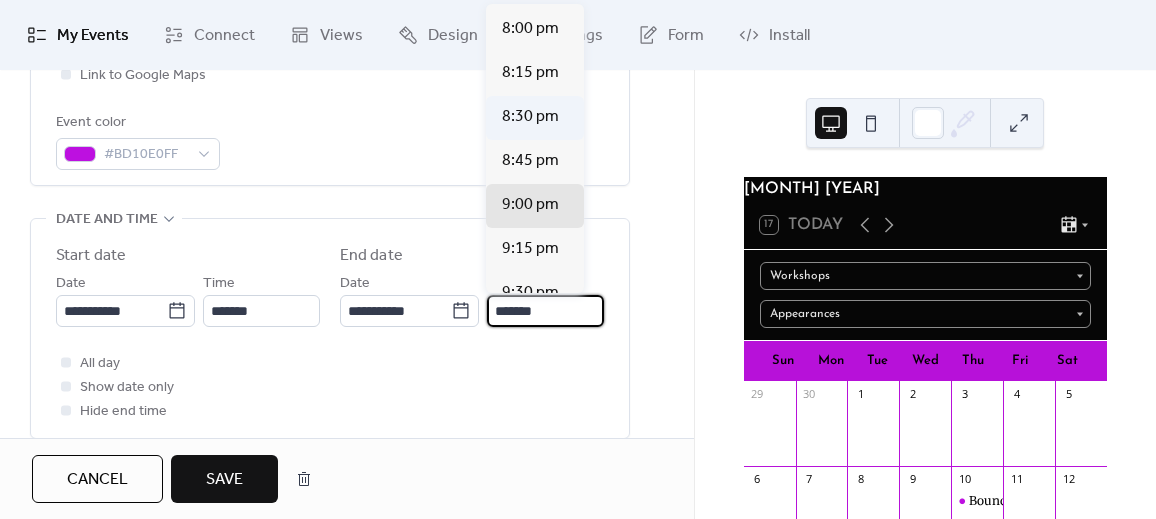 type on "*******" 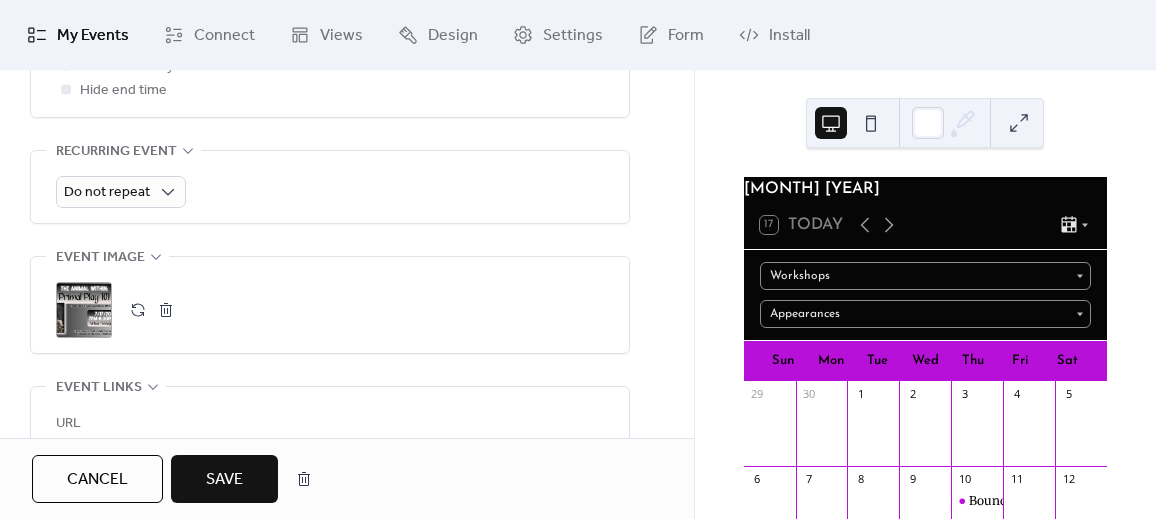 scroll, scrollTop: 909, scrollLeft: 0, axis: vertical 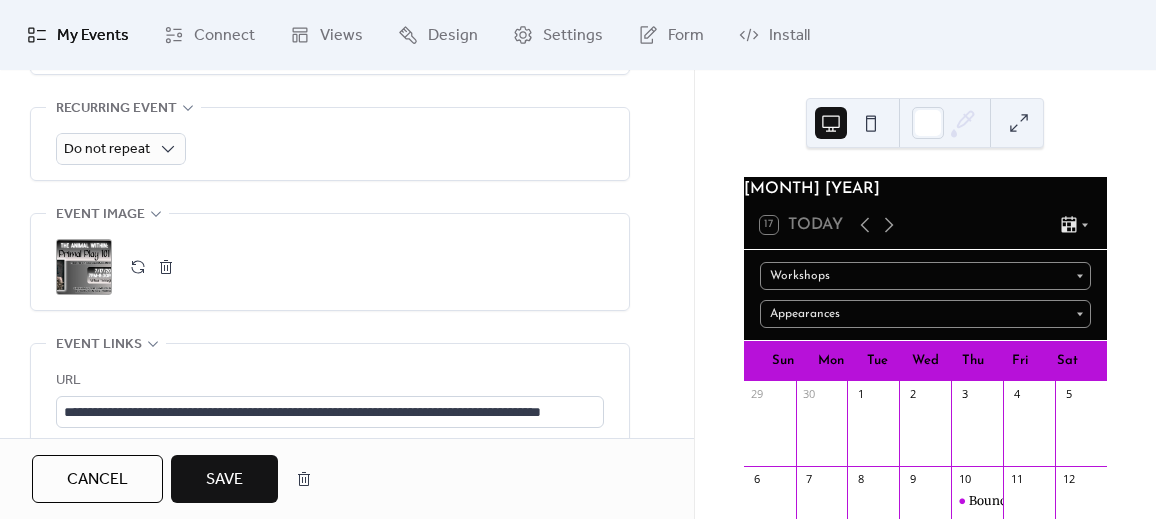 click at bounding box center (166, 267) 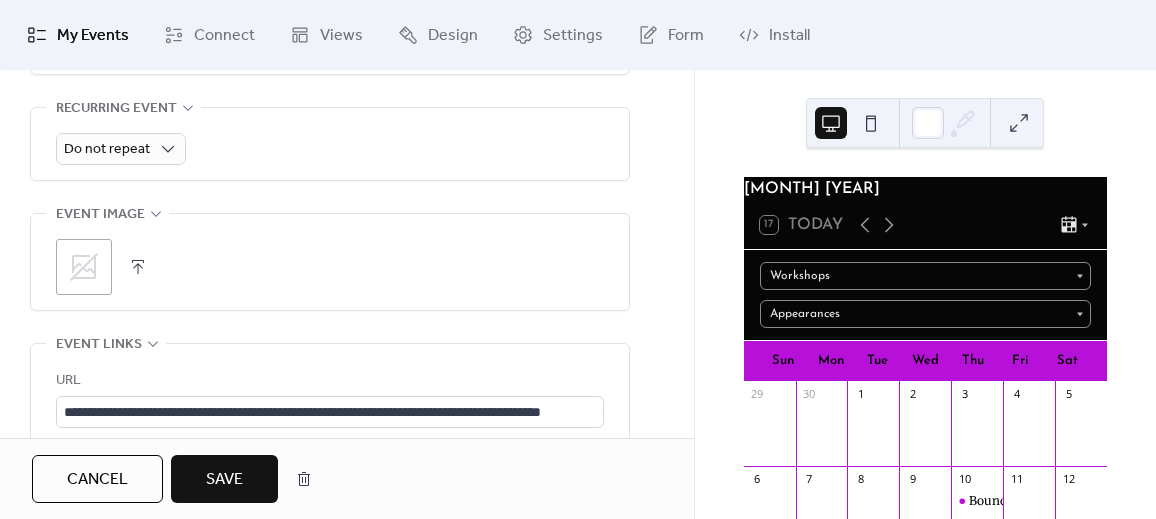click on ";" at bounding box center (330, 262) 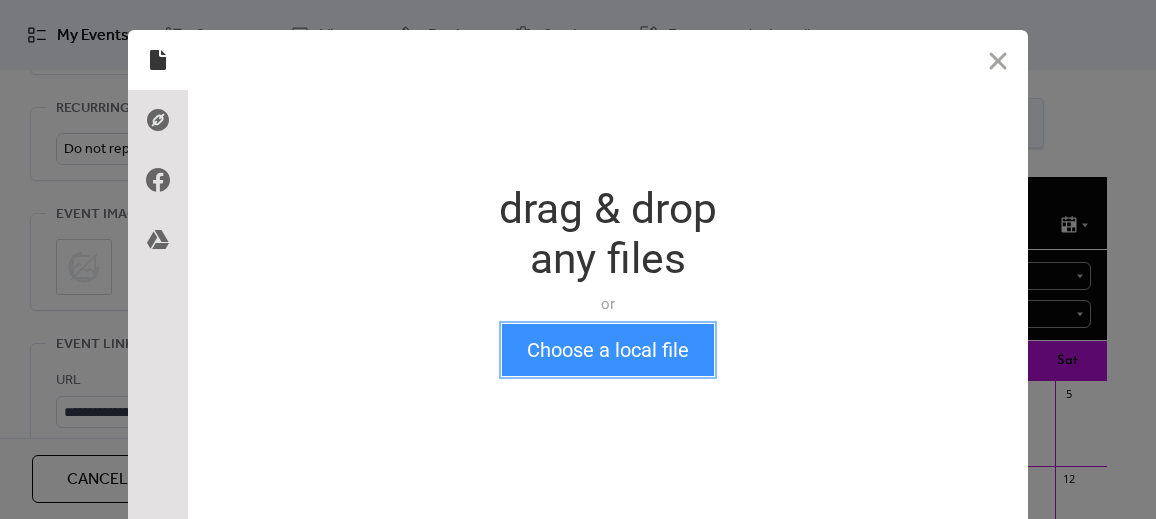 click on "Choose a local file" at bounding box center [608, 350] 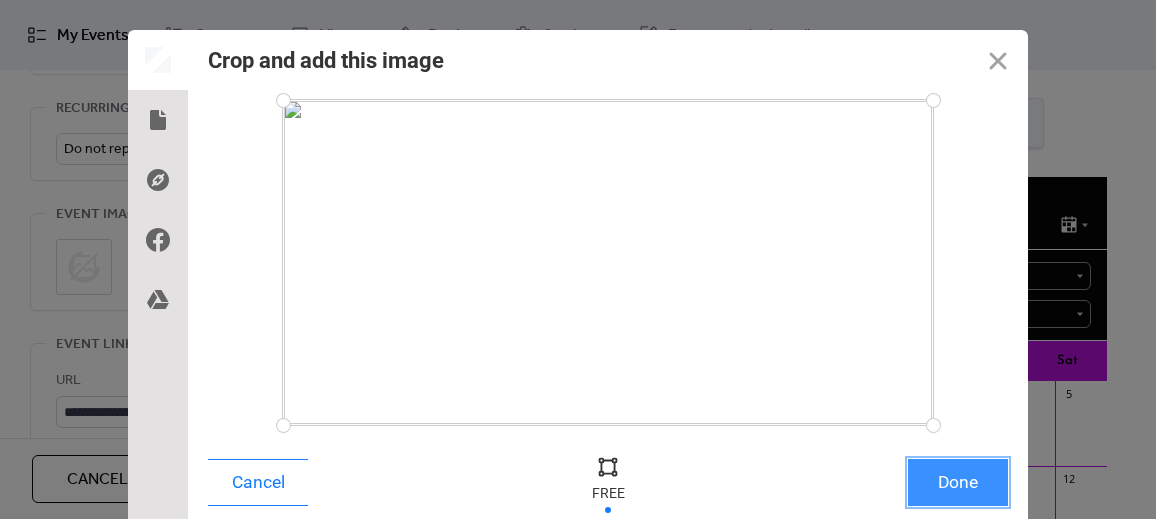 click on "Done" at bounding box center (958, 482) 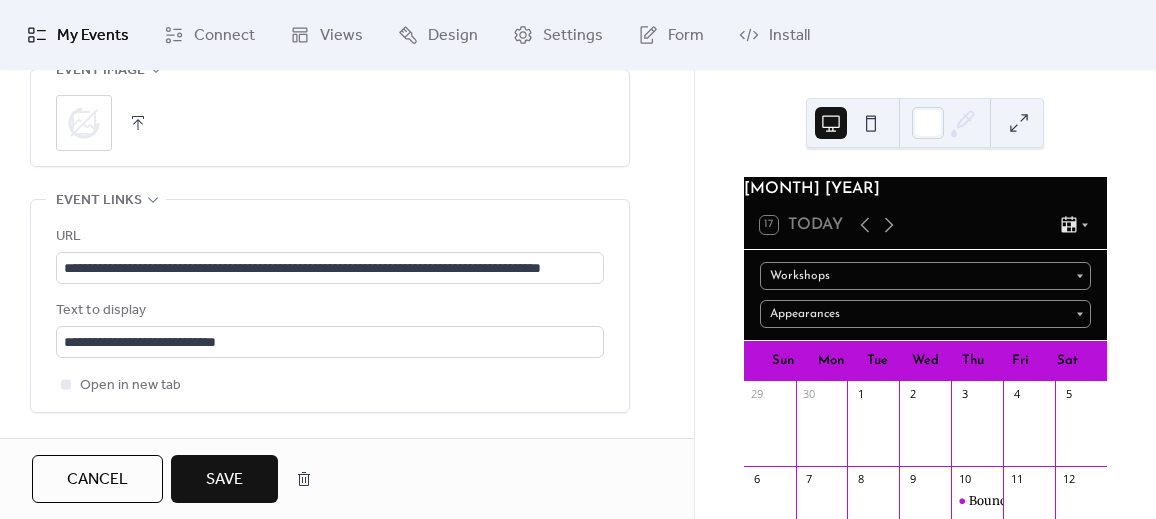 scroll, scrollTop: 1181, scrollLeft: 0, axis: vertical 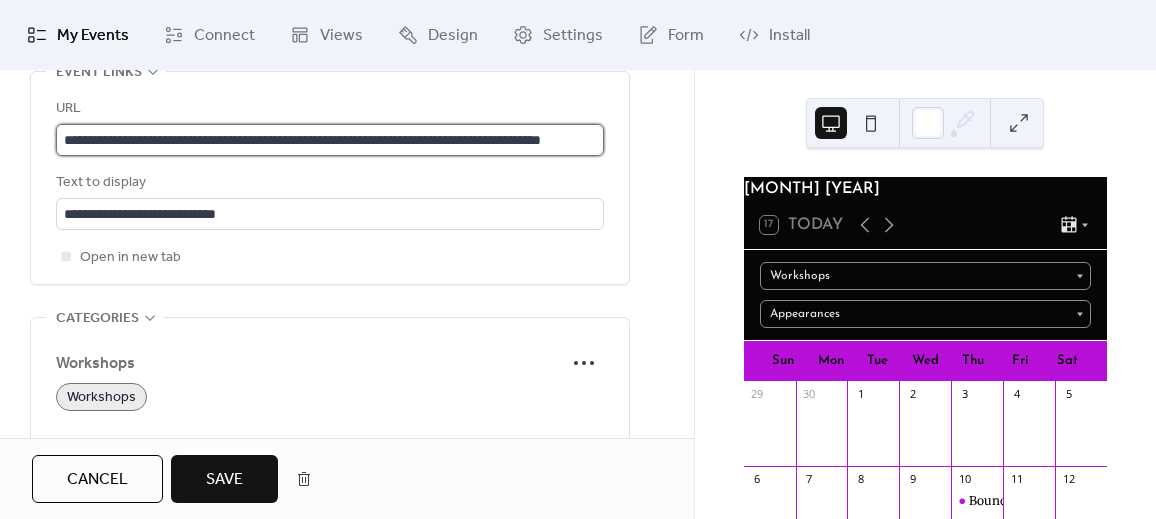 click on "**********" at bounding box center [330, 140] 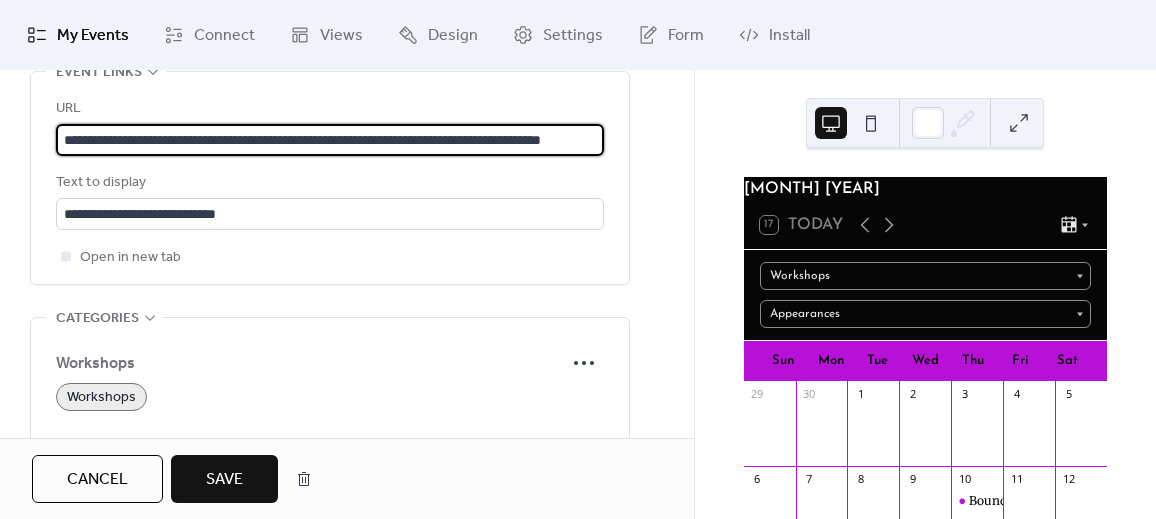 paste 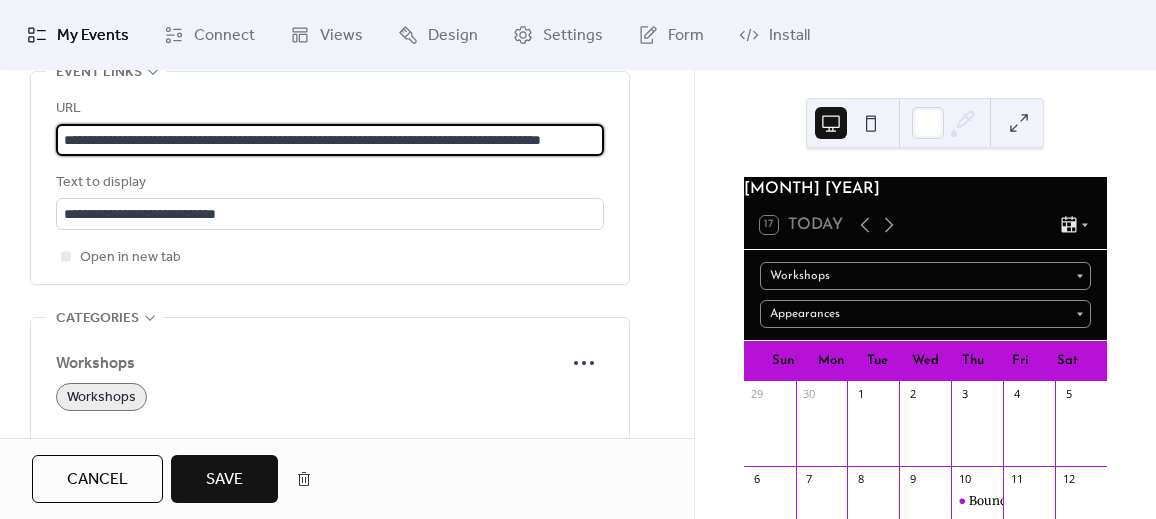 type on "**********" 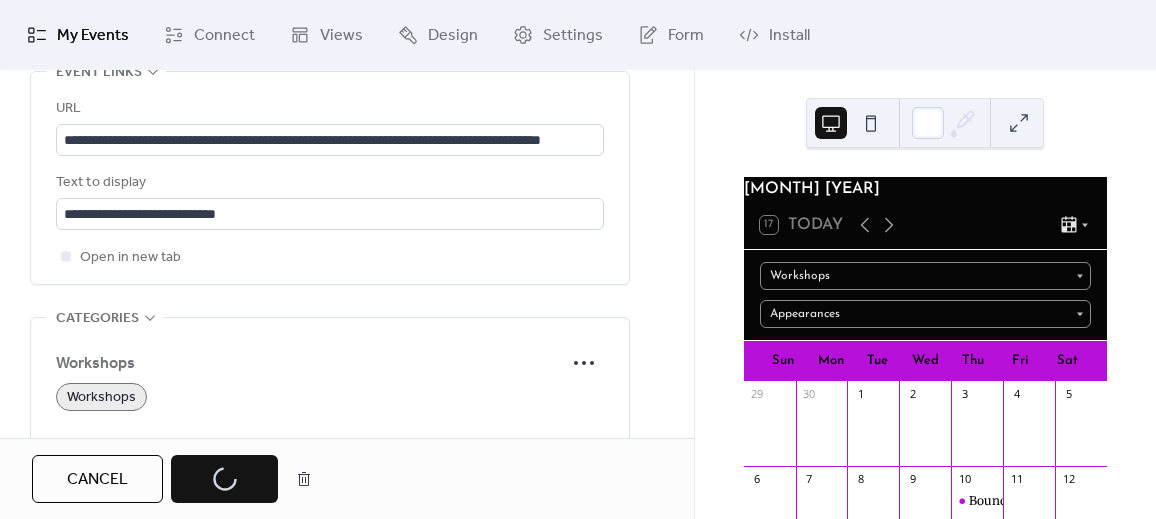 scroll, scrollTop: 0, scrollLeft: 0, axis: both 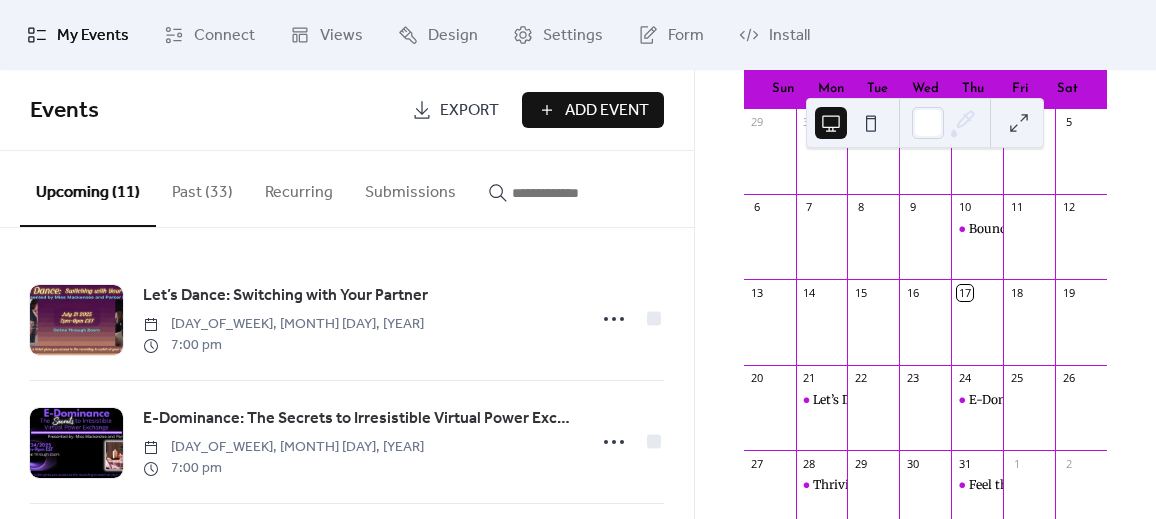click on "Past (33)" at bounding box center [202, 188] 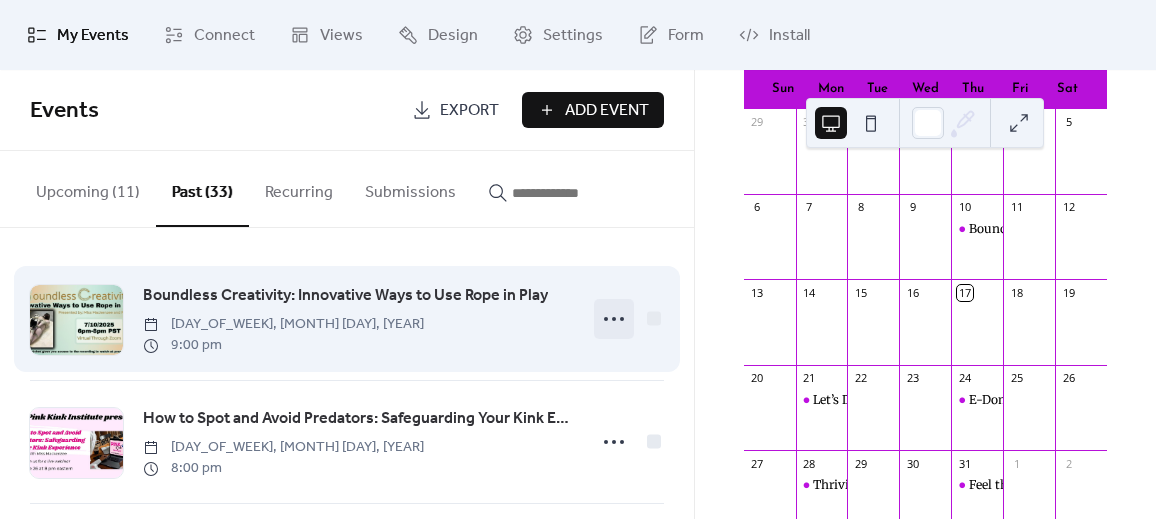 click 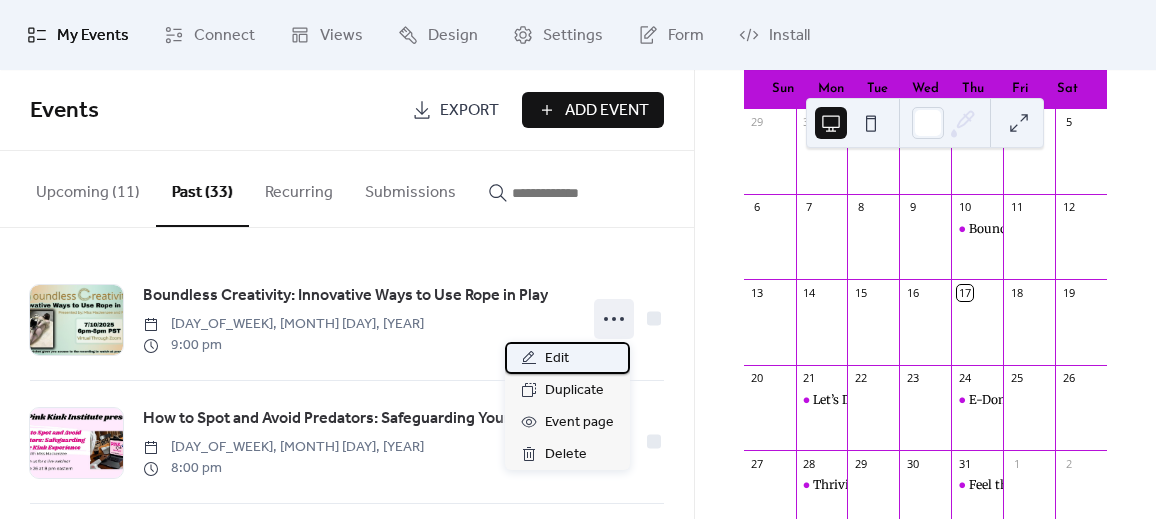 click on "Edit" at bounding box center [567, 358] 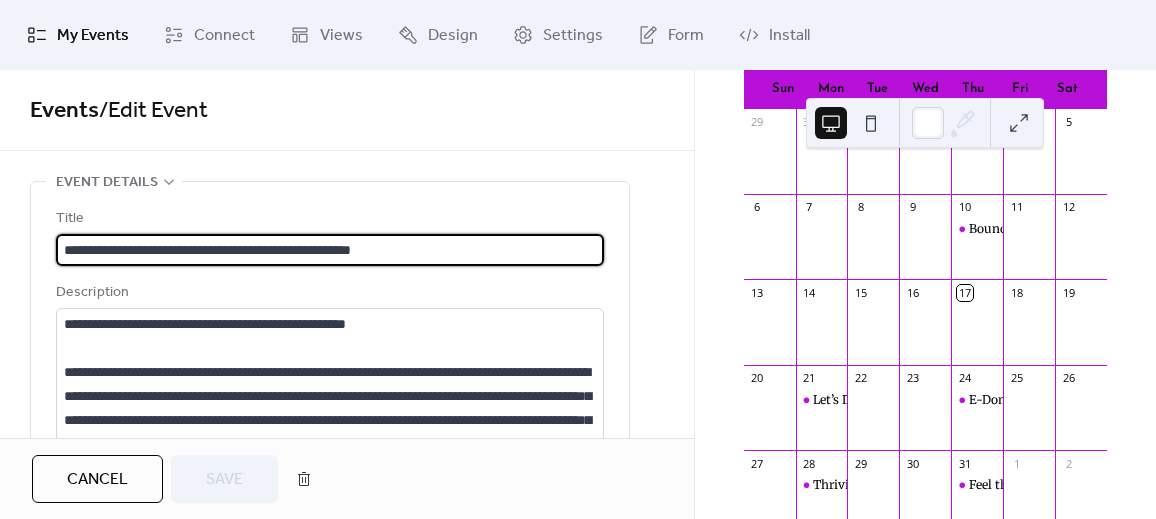 scroll, scrollTop: 624, scrollLeft: 0, axis: vertical 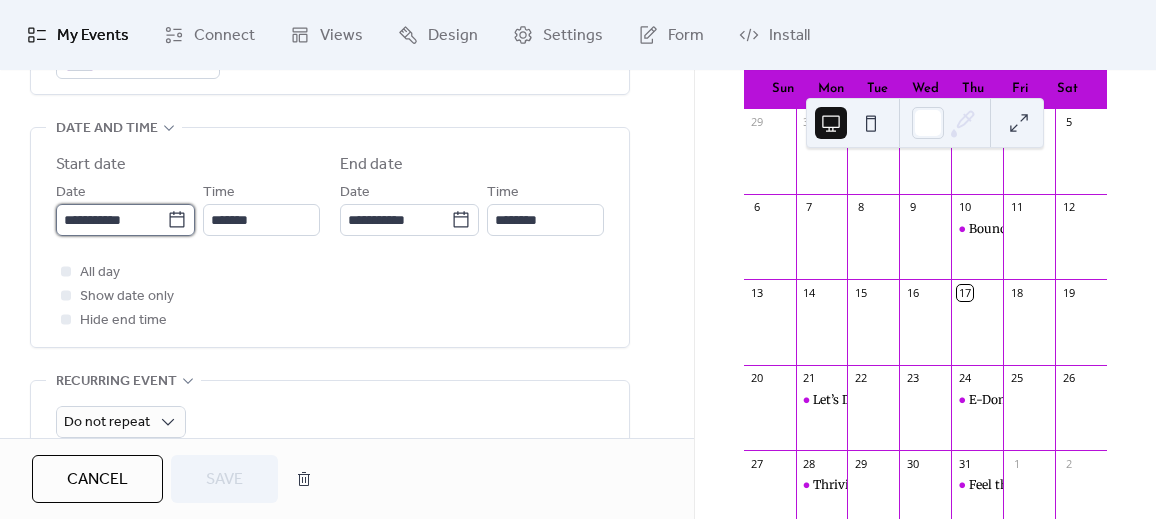 click on "**********" at bounding box center (111, 220) 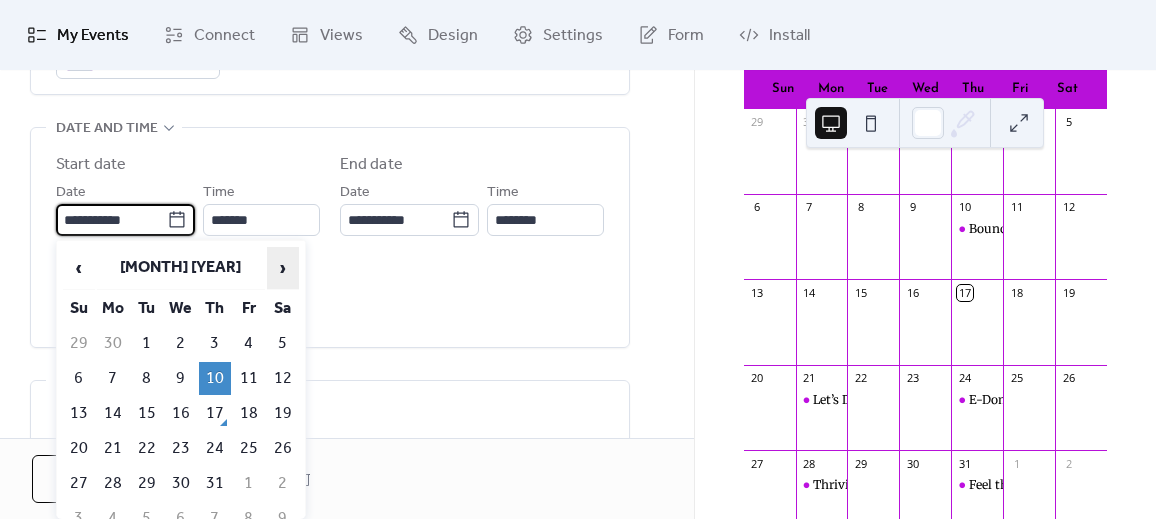 click on "›" at bounding box center [283, 268] 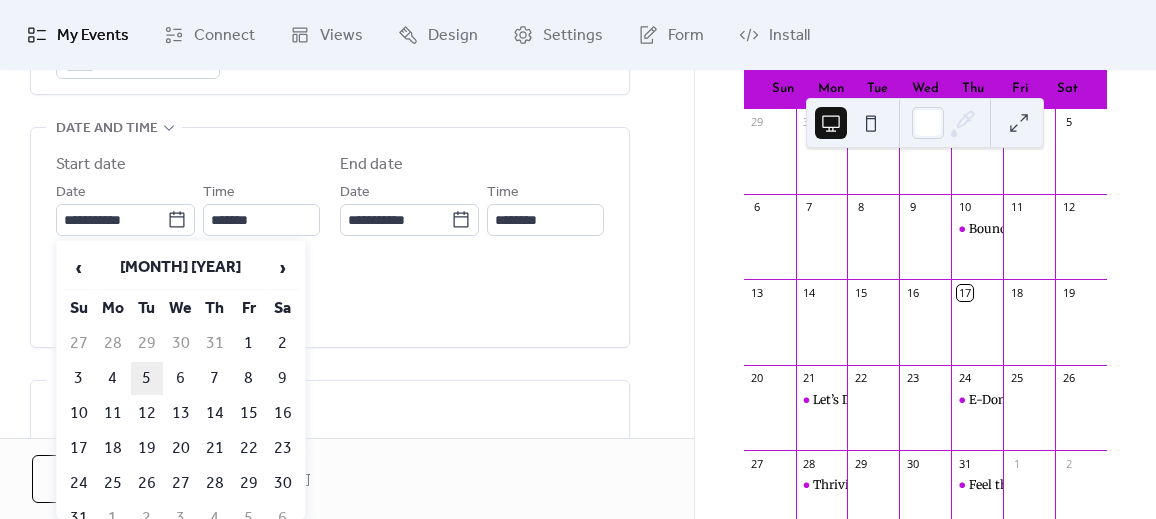 click on "5" at bounding box center [147, 378] 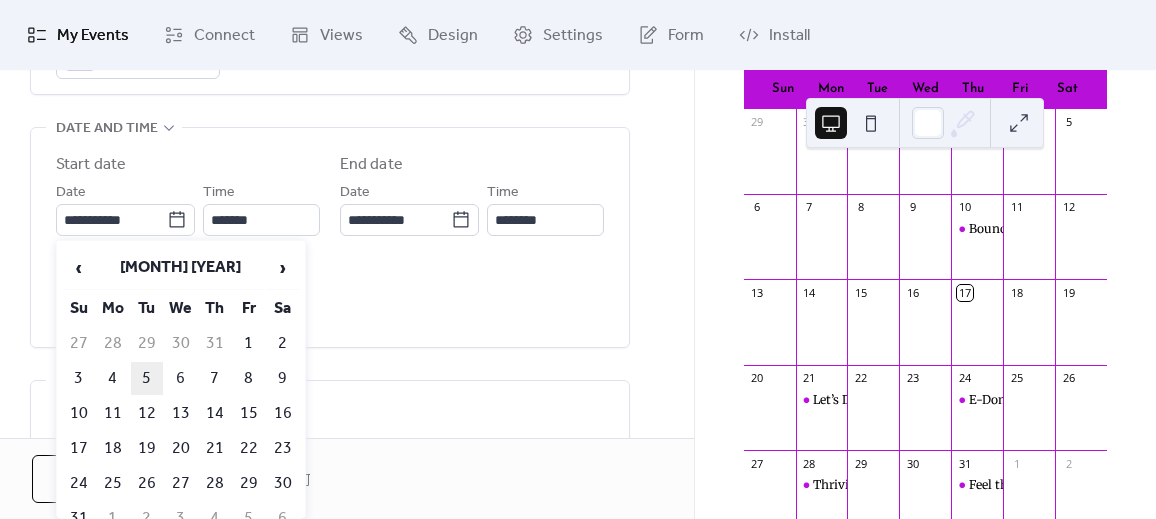 type on "**********" 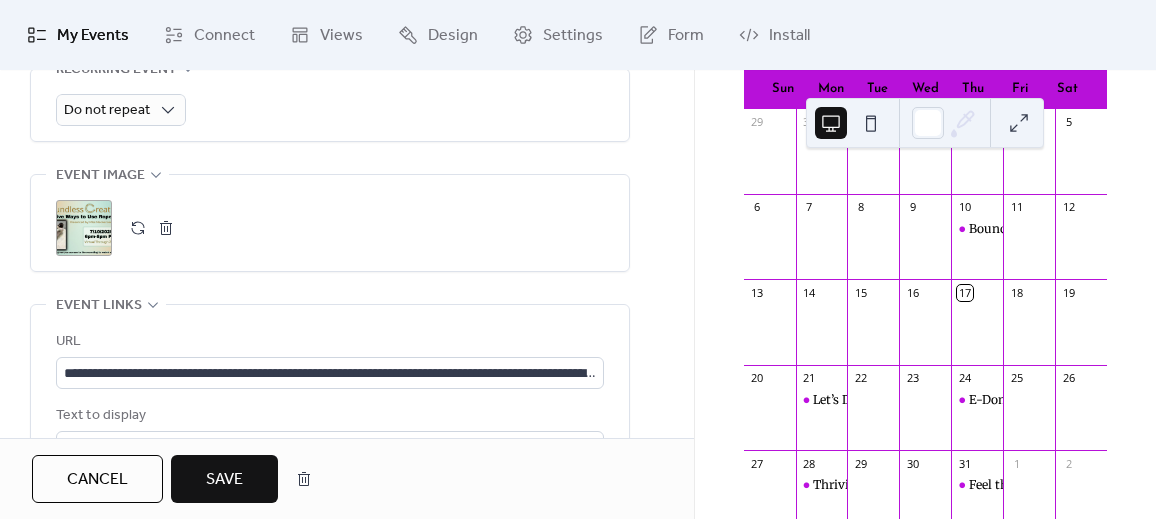 scroll, scrollTop: 1000, scrollLeft: 0, axis: vertical 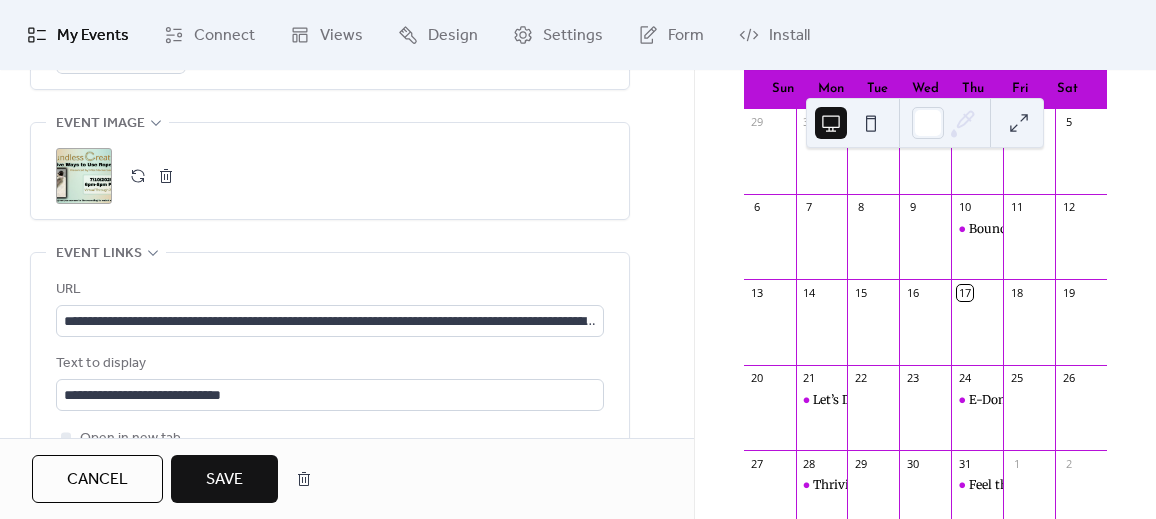 click at bounding box center [166, 176] 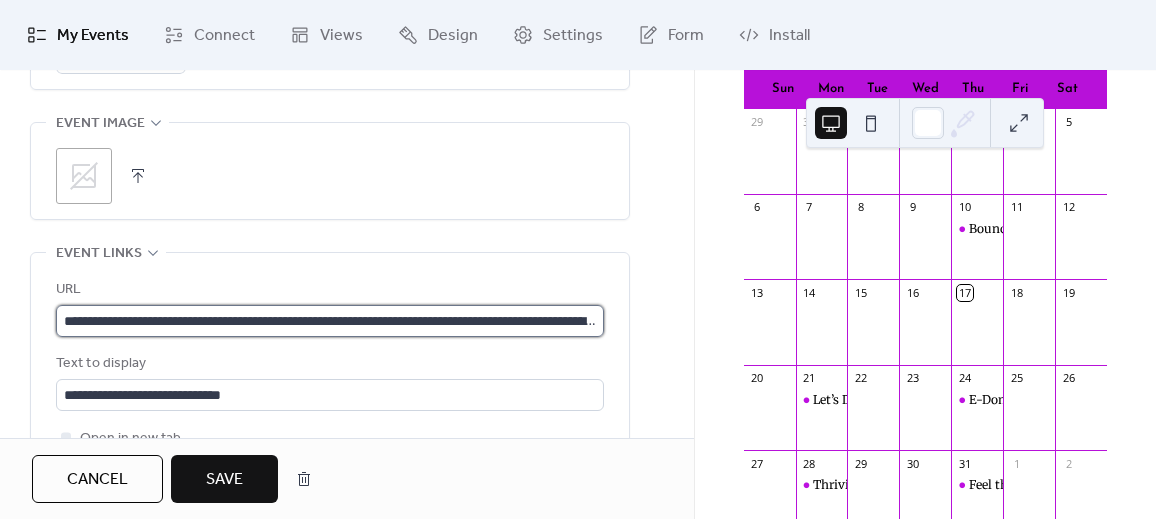 click on "**********" at bounding box center [330, 321] 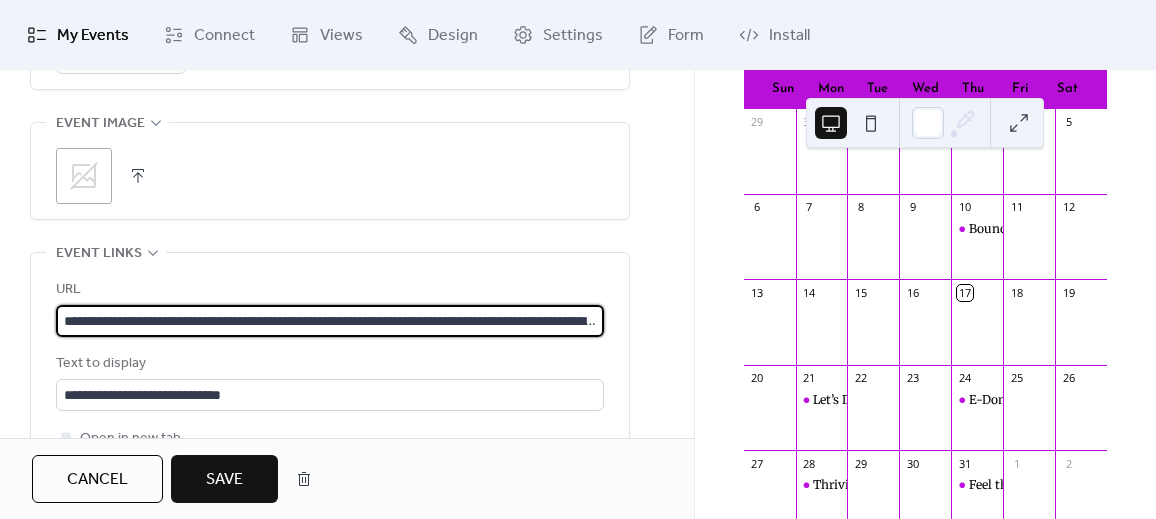 paste 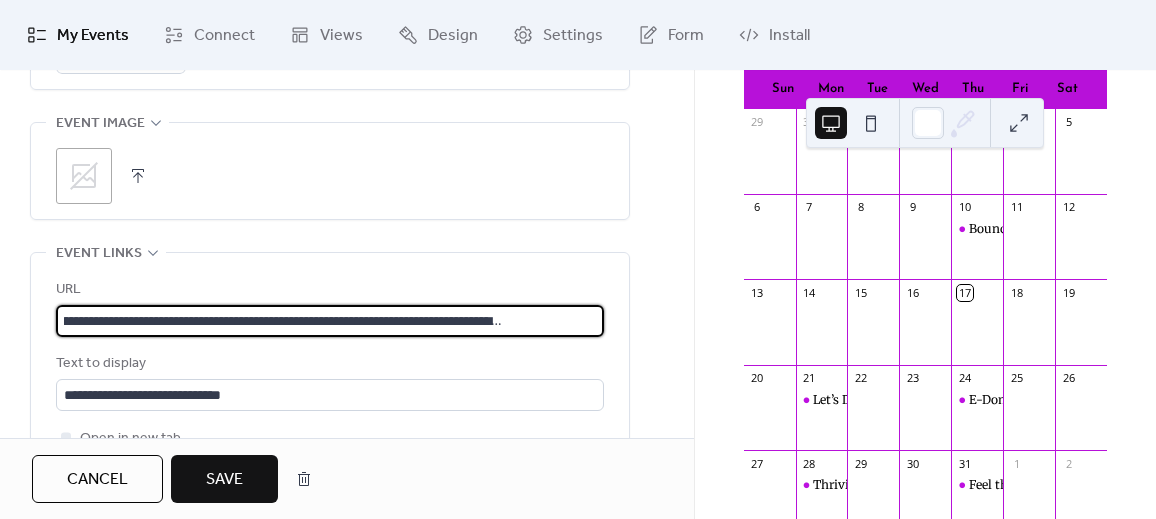 type on "**********" 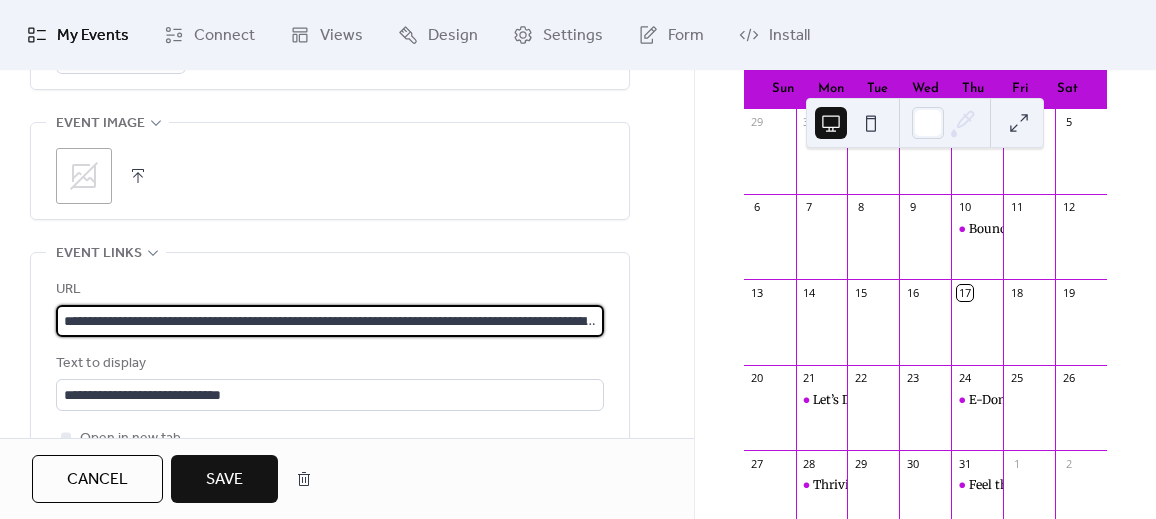 click on "Save" at bounding box center [224, 480] 